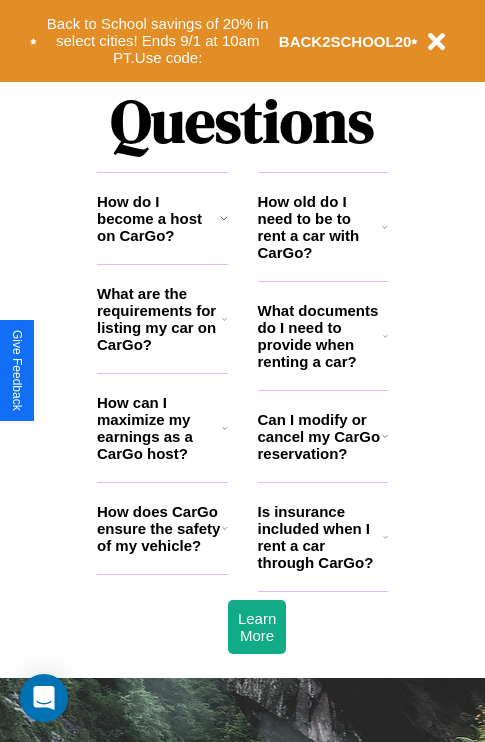 scroll, scrollTop: 2423, scrollLeft: 0, axis: vertical 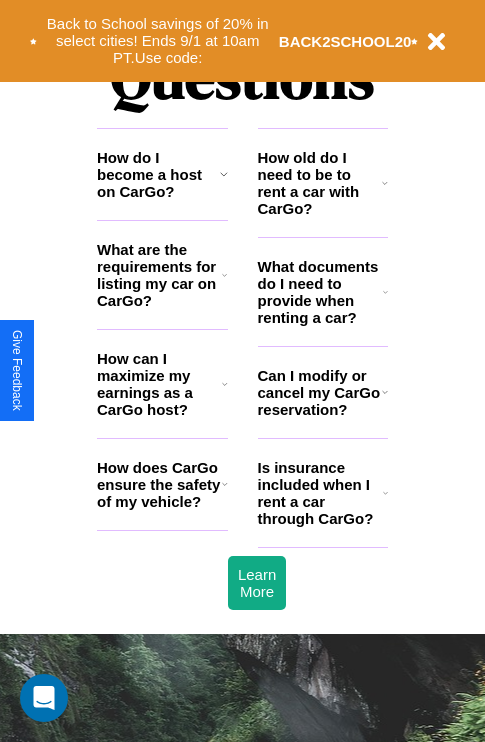 click on "How can I maximize my earnings as a CarGo host?" at bounding box center [159, 384] 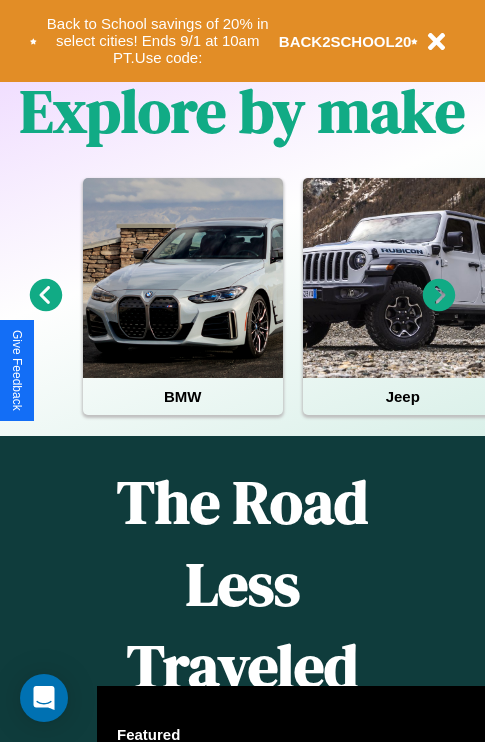 scroll, scrollTop: 308, scrollLeft: 0, axis: vertical 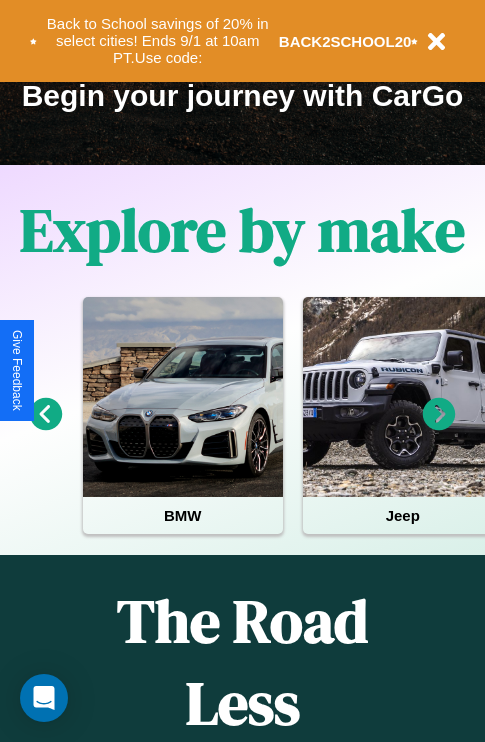 click 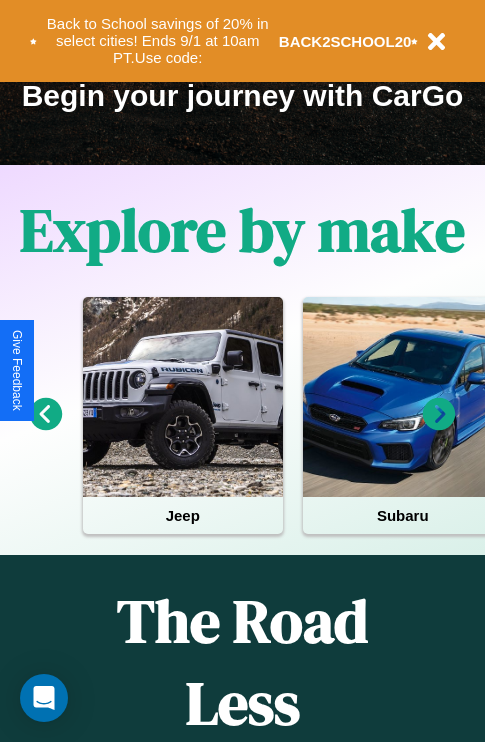 click 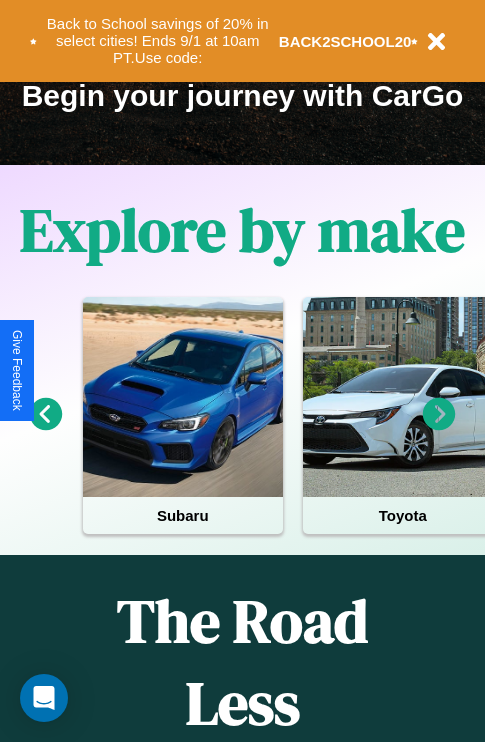 click 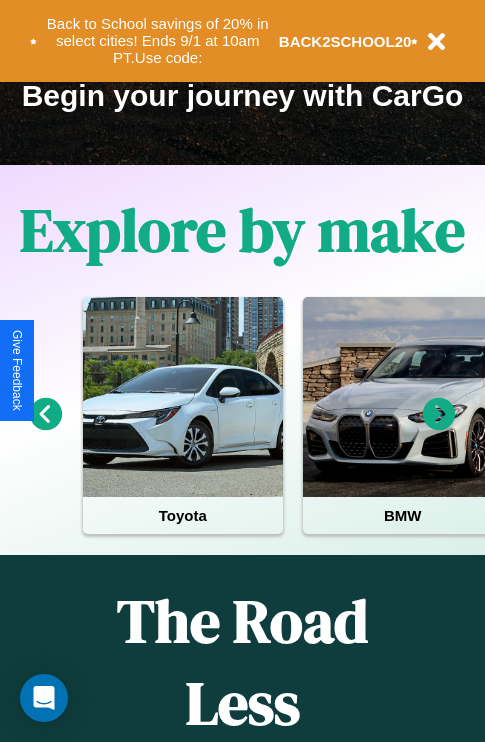 click 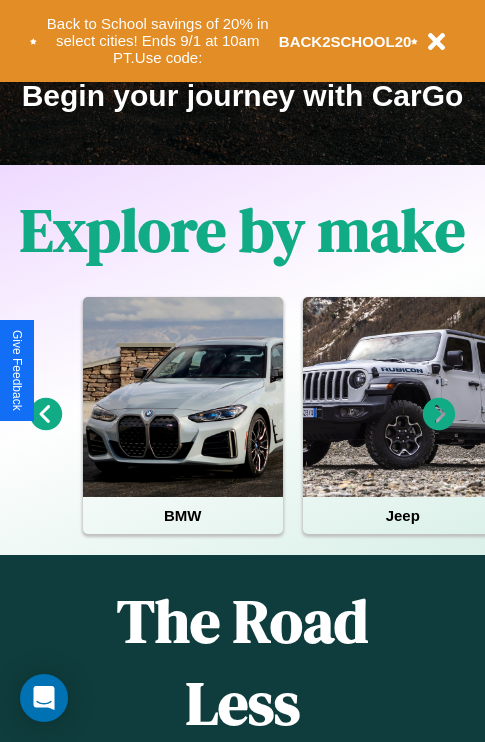 click 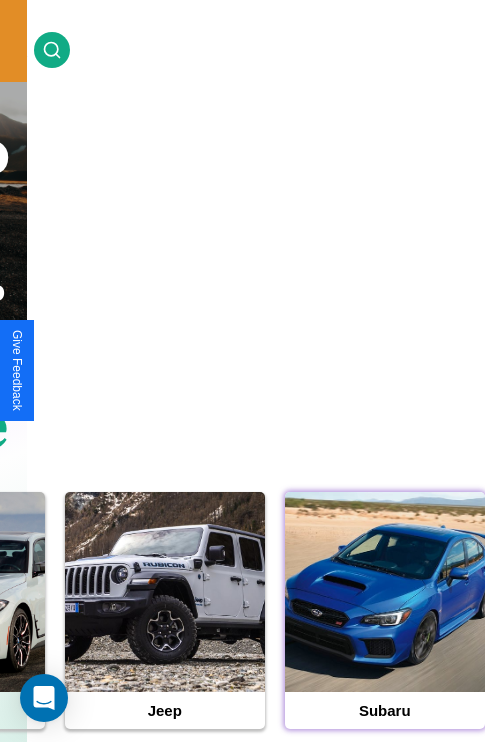 click at bounding box center [385, 592] 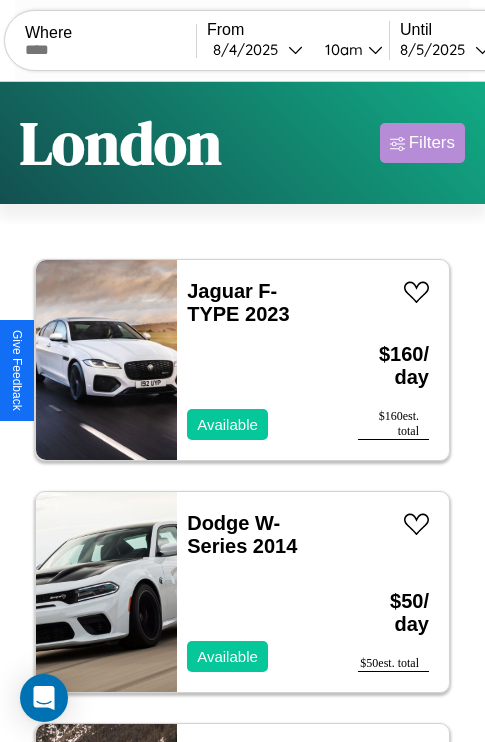 click on "Filters" at bounding box center [432, 143] 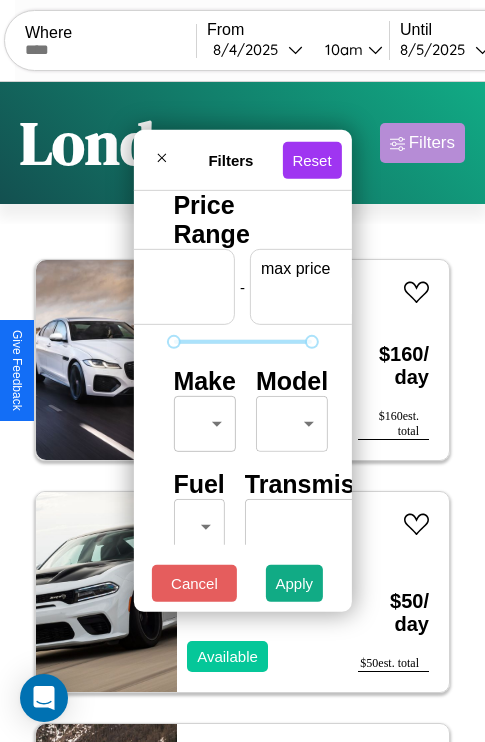 scroll, scrollTop: 0, scrollLeft: 124, axis: horizontal 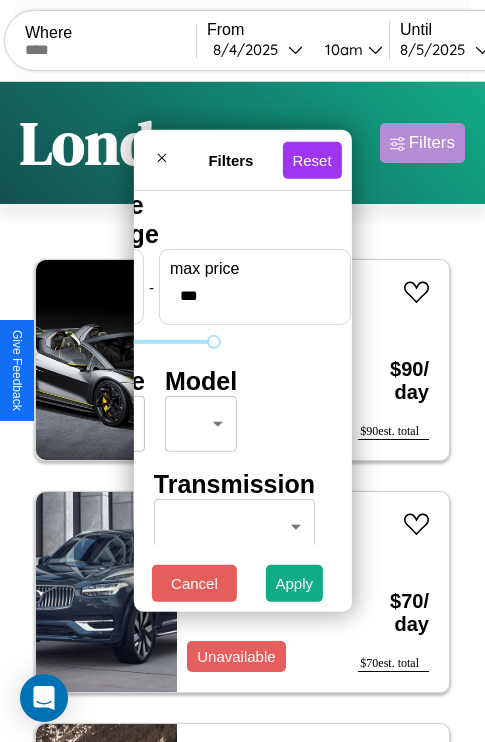 type on "***" 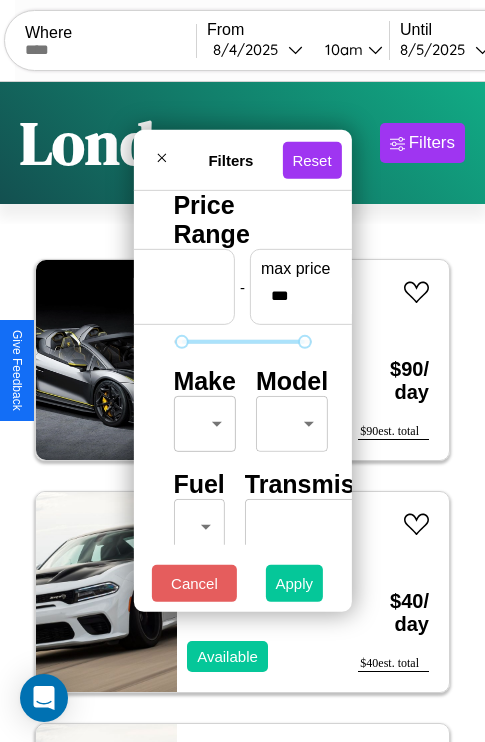 type on "**" 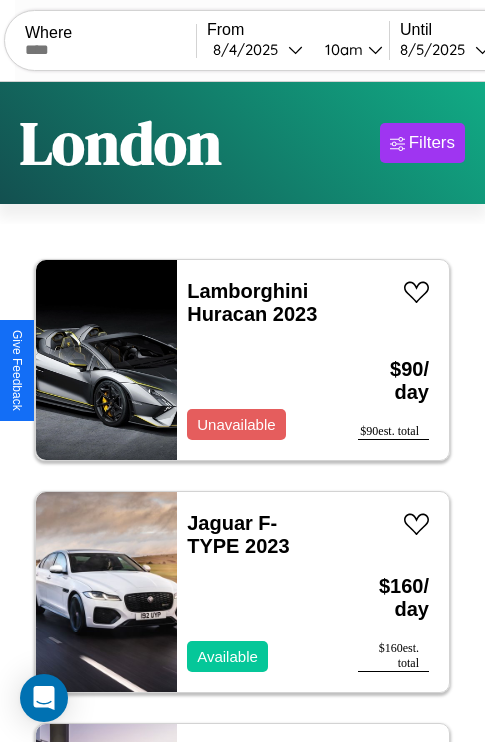 scroll, scrollTop: 94, scrollLeft: 0, axis: vertical 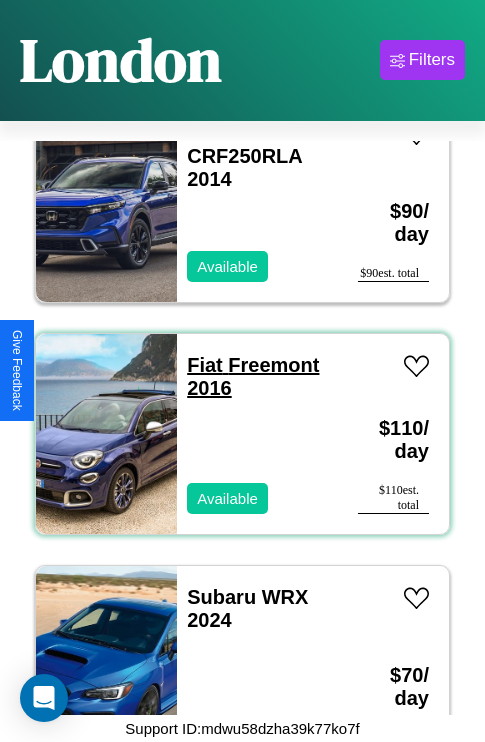 click on "Fiat   Freemont   2016" at bounding box center [253, 376] 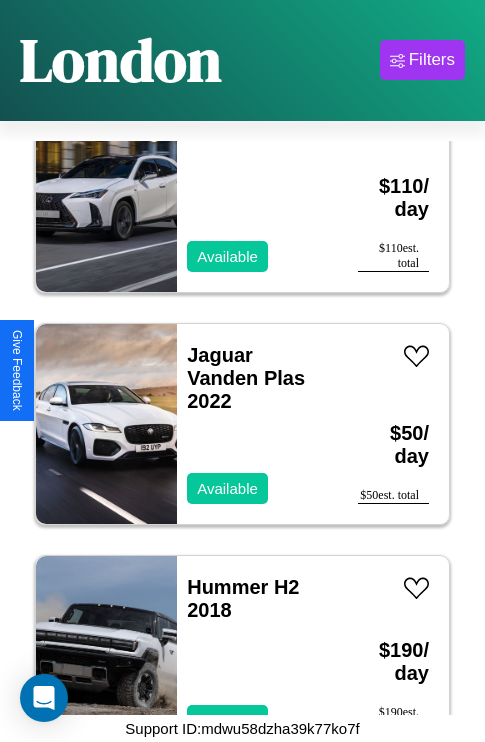 scroll, scrollTop: 18867, scrollLeft: 0, axis: vertical 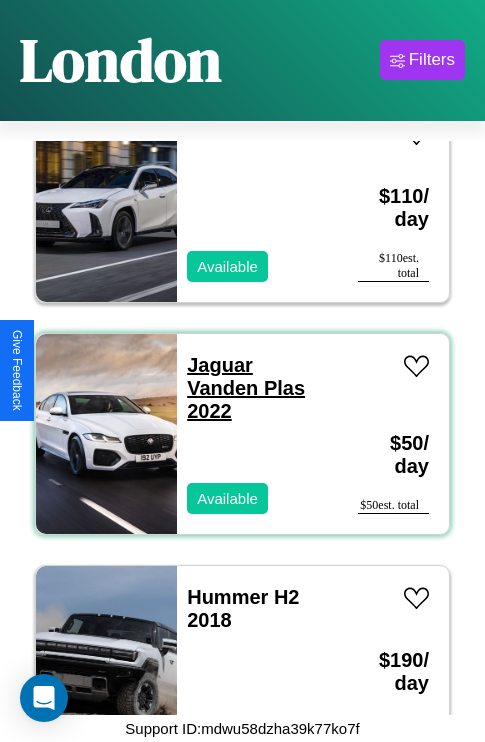 click on "Jaguar   Vanden Plas   2022" at bounding box center [246, 388] 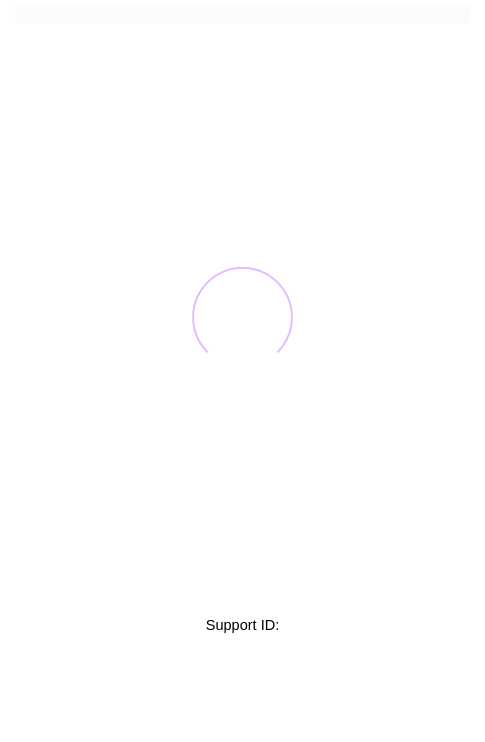 scroll, scrollTop: 0, scrollLeft: 0, axis: both 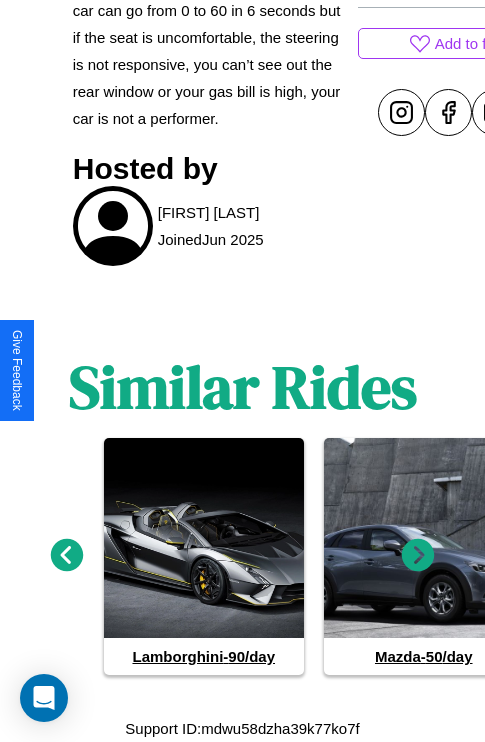 click 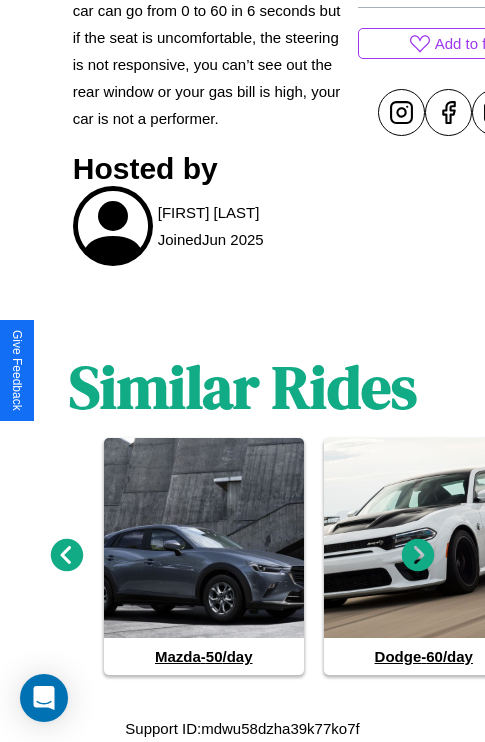 click 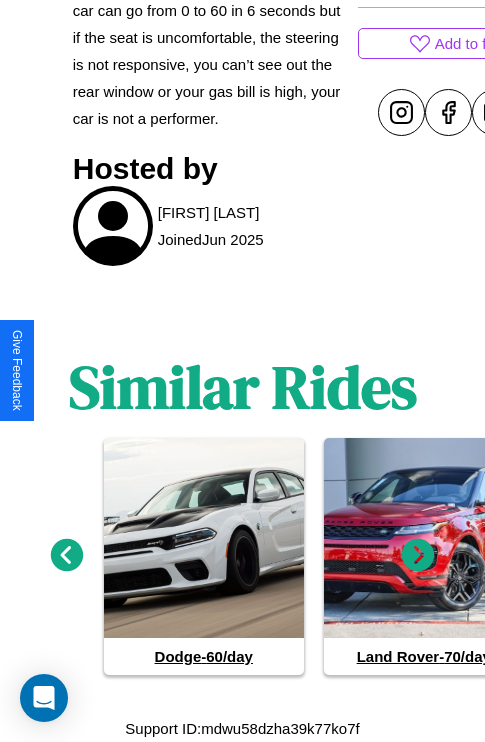 click 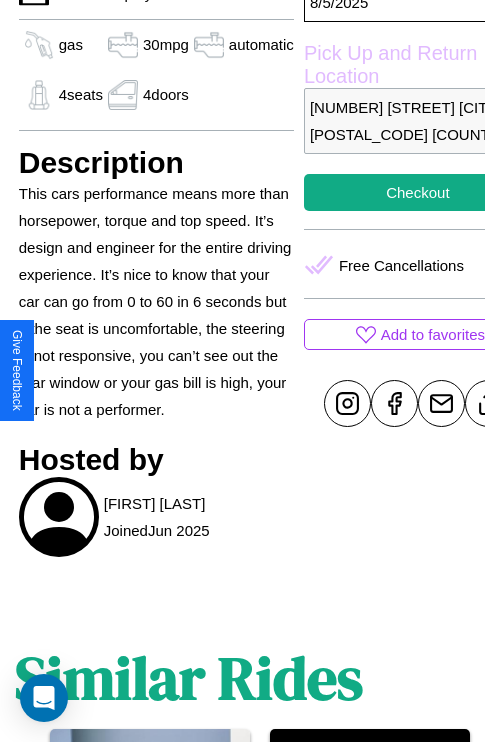 scroll, scrollTop: 499, scrollLeft: 84, axis: both 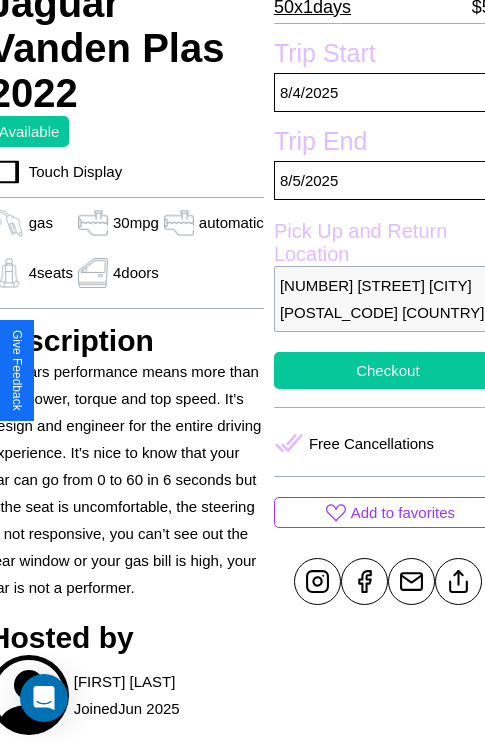click on "Checkout" at bounding box center [388, 370] 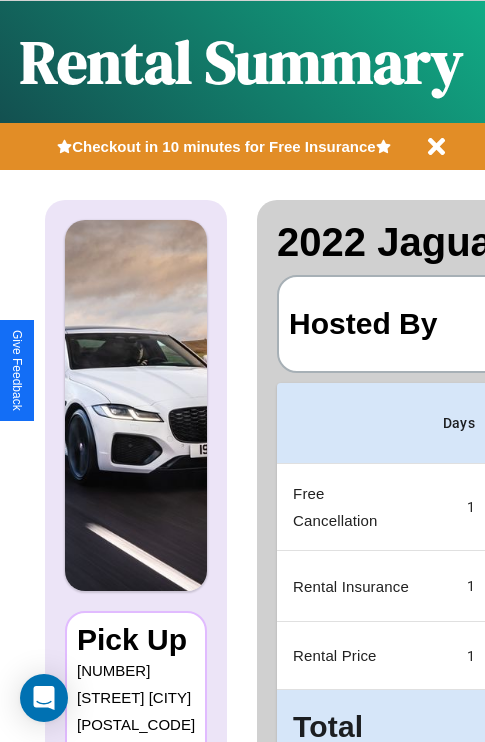 scroll, scrollTop: 0, scrollLeft: 378, axis: horizontal 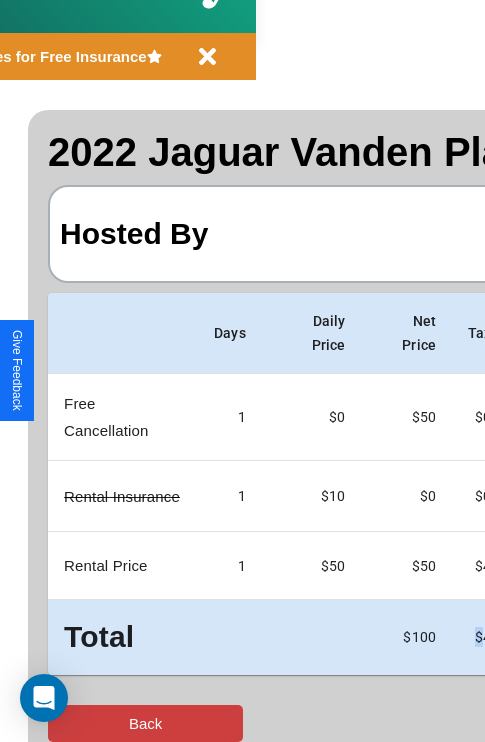 click on "Back" at bounding box center (145, 723) 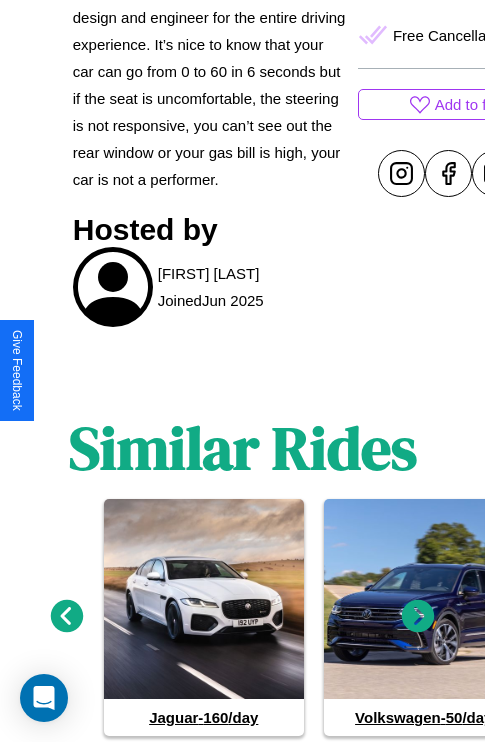 scroll, scrollTop: 995, scrollLeft: 0, axis: vertical 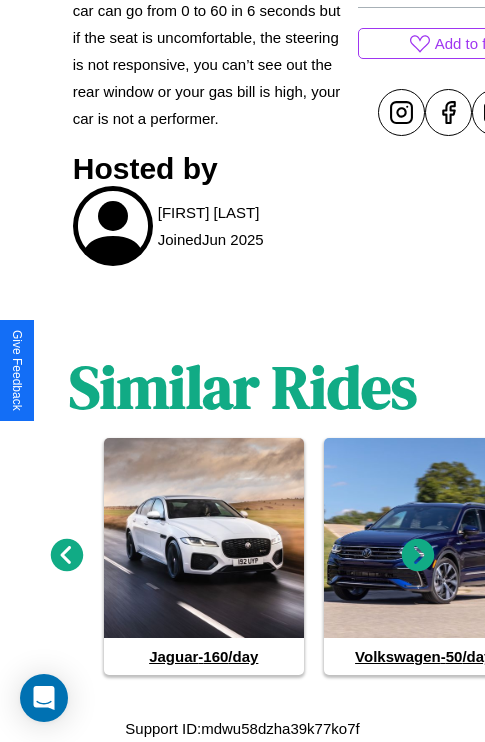 click 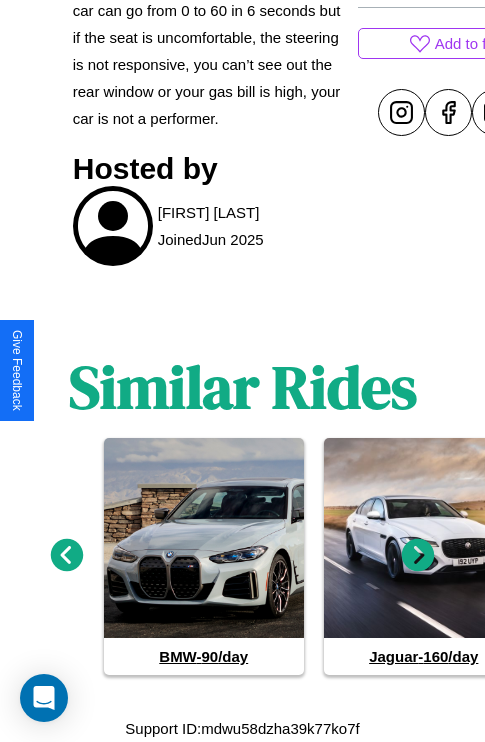 click 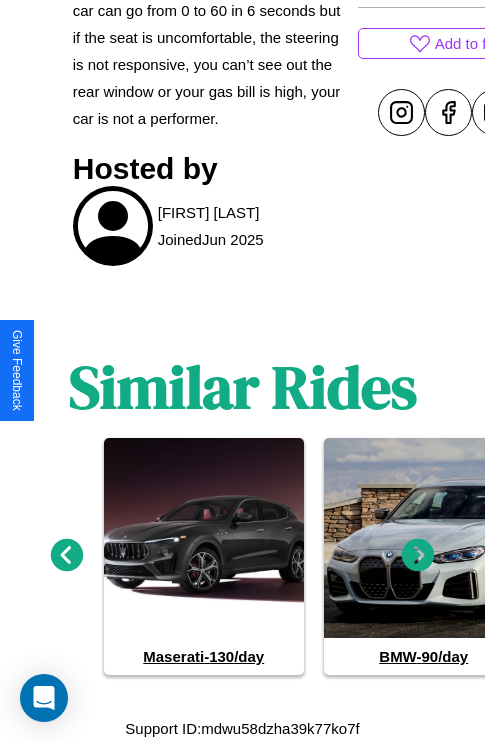 click 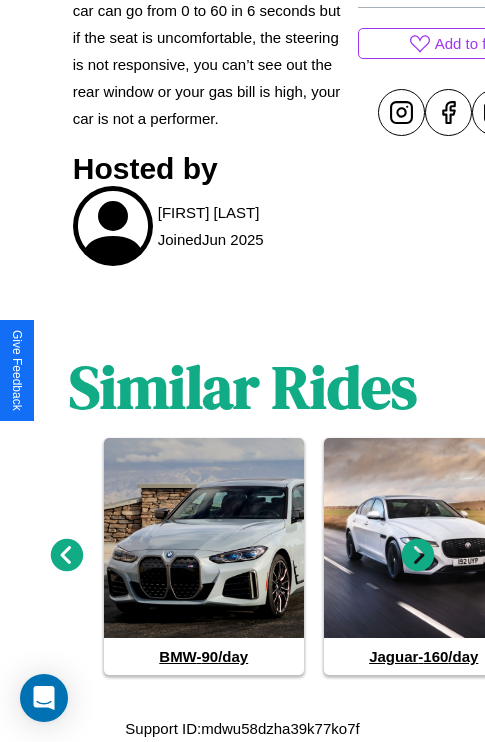 click 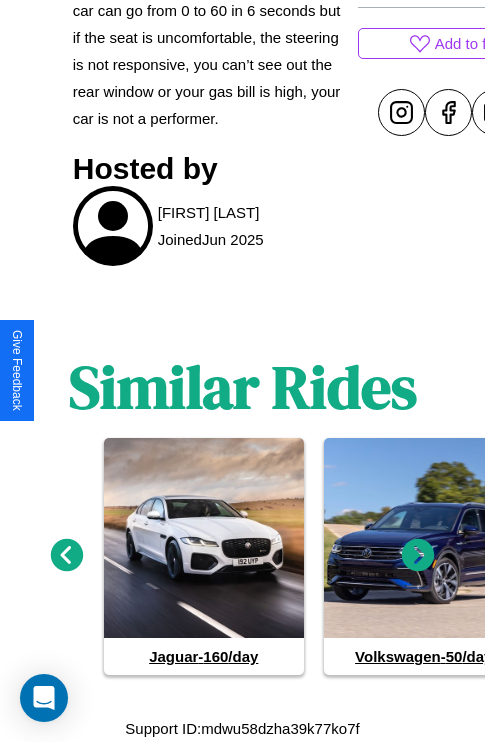click 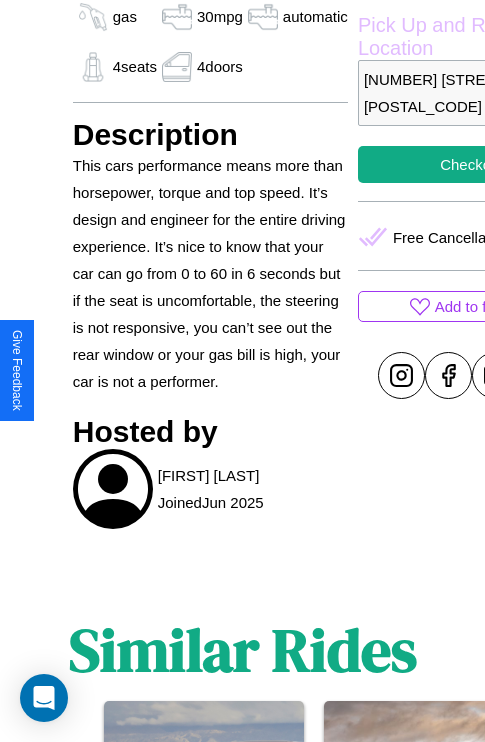 scroll, scrollTop: 621, scrollLeft: 0, axis: vertical 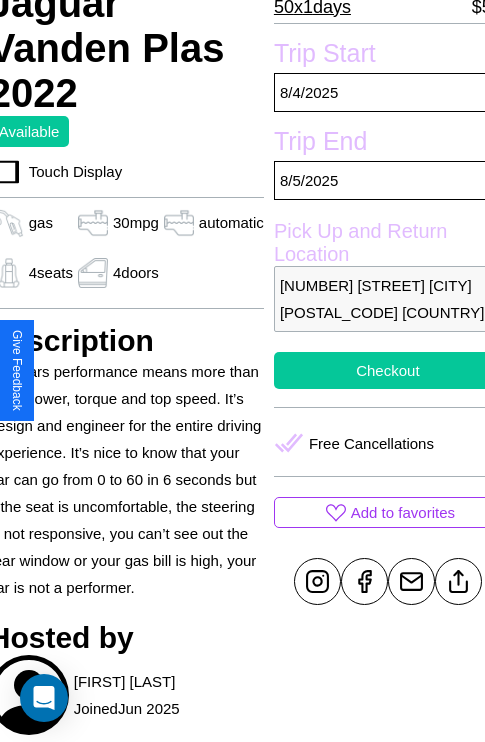 click on "Checkout" at bounding box center [388, 370] 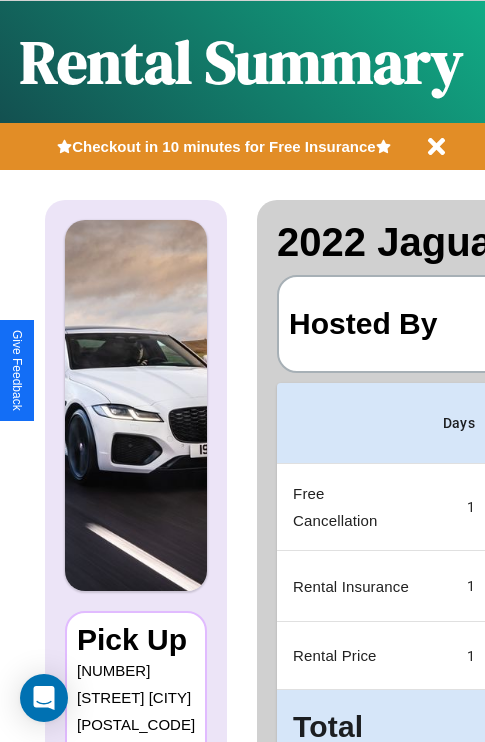 scroll, scrollTop: 0, scrollLeft: 378, axis: horizontal 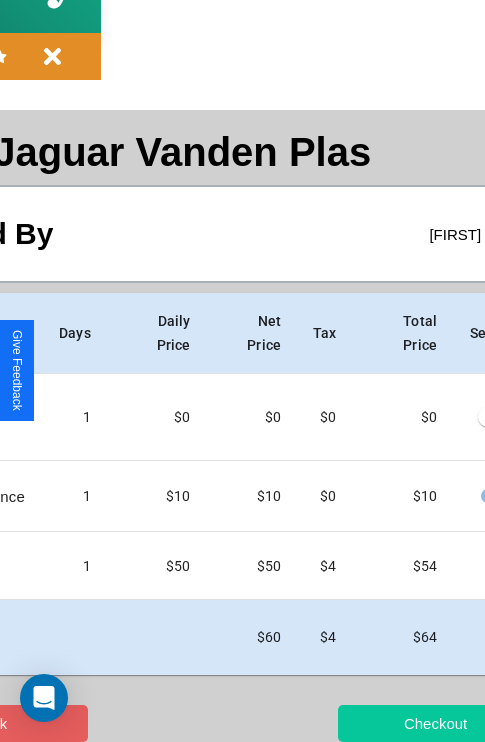 click on "Checkout" at bounding box center (435, 723) 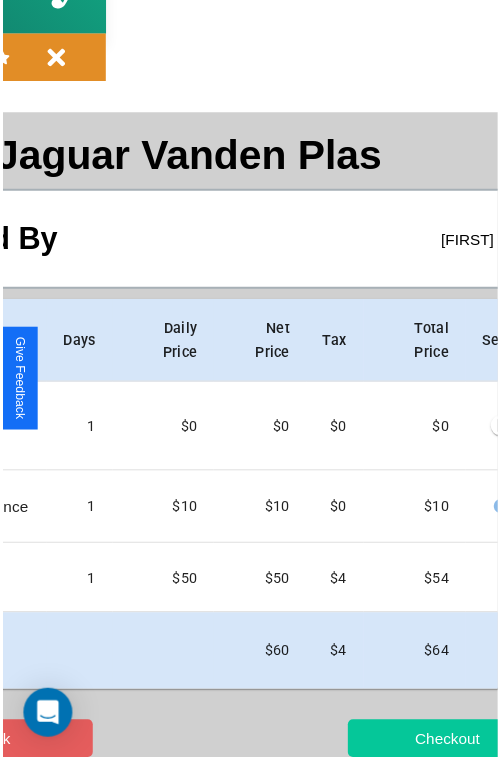 scroll, scrollTop: 0, scrollLeft: 0, axis: both 